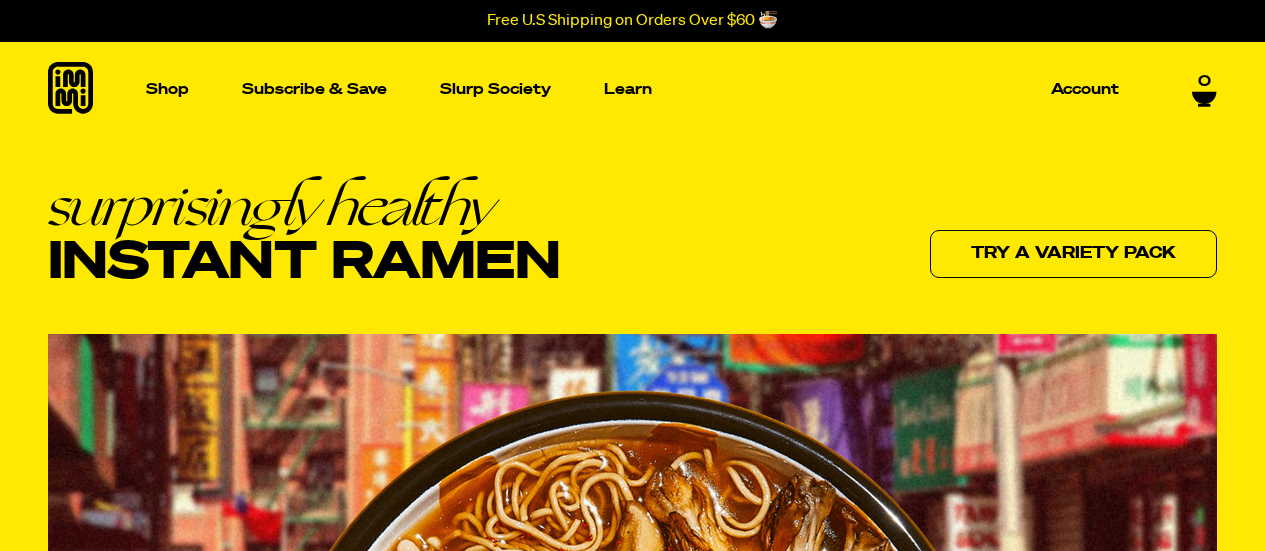 scroll, scrollTop: 0, scrollLeft: 0, axis: both 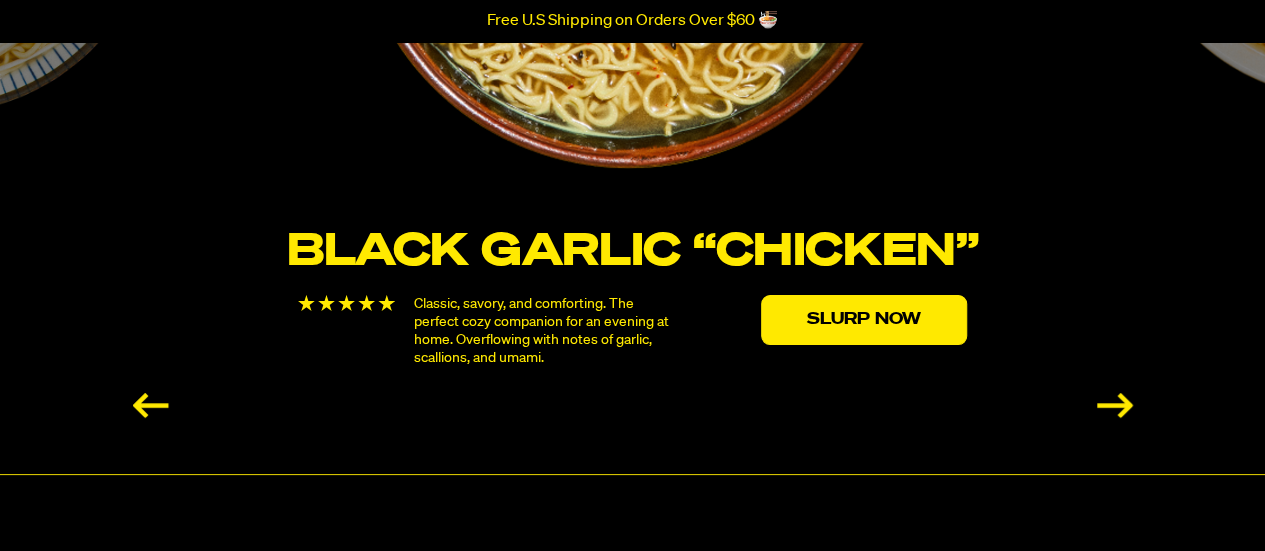click at bounding box center (1115, 405) 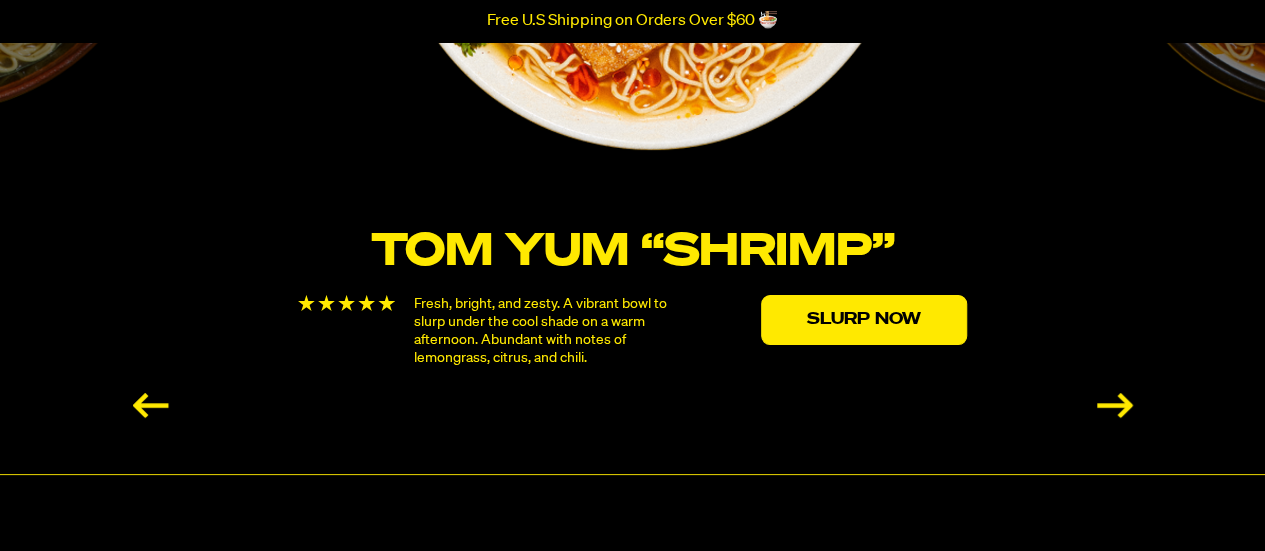 click at bounding box center [1115, 405] 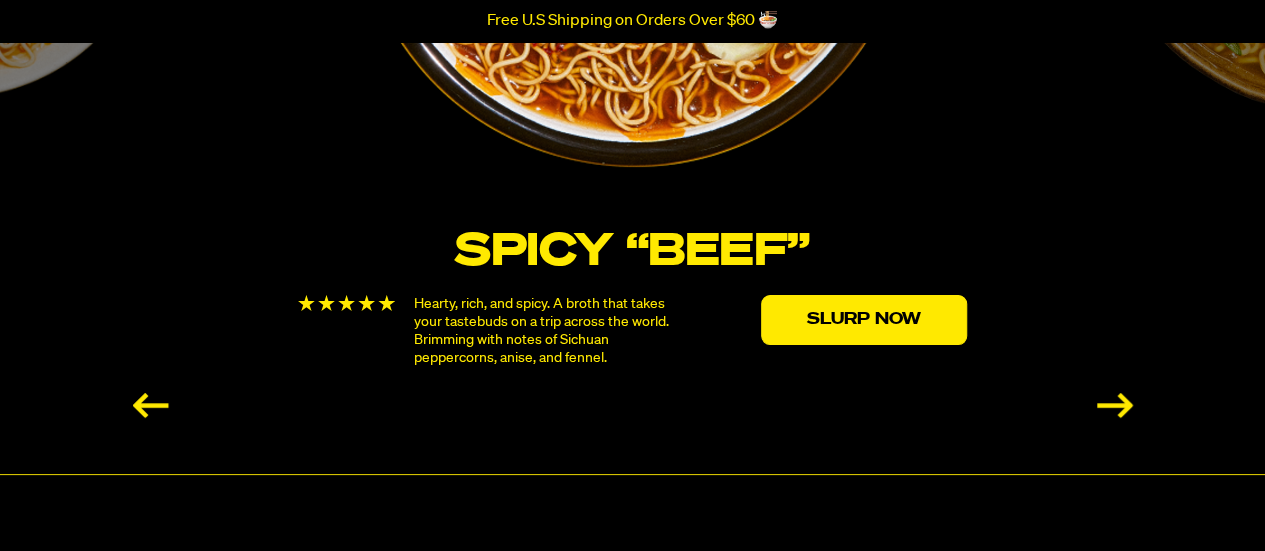 click at bounding box center (1115, 405) 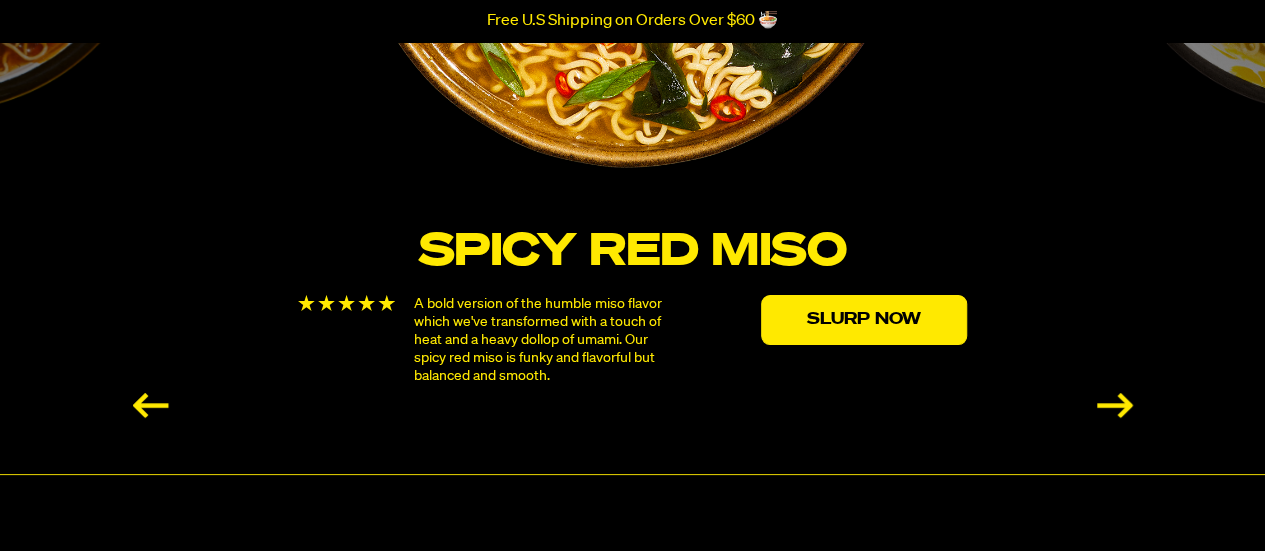 click at bounding box center [1115, 405] 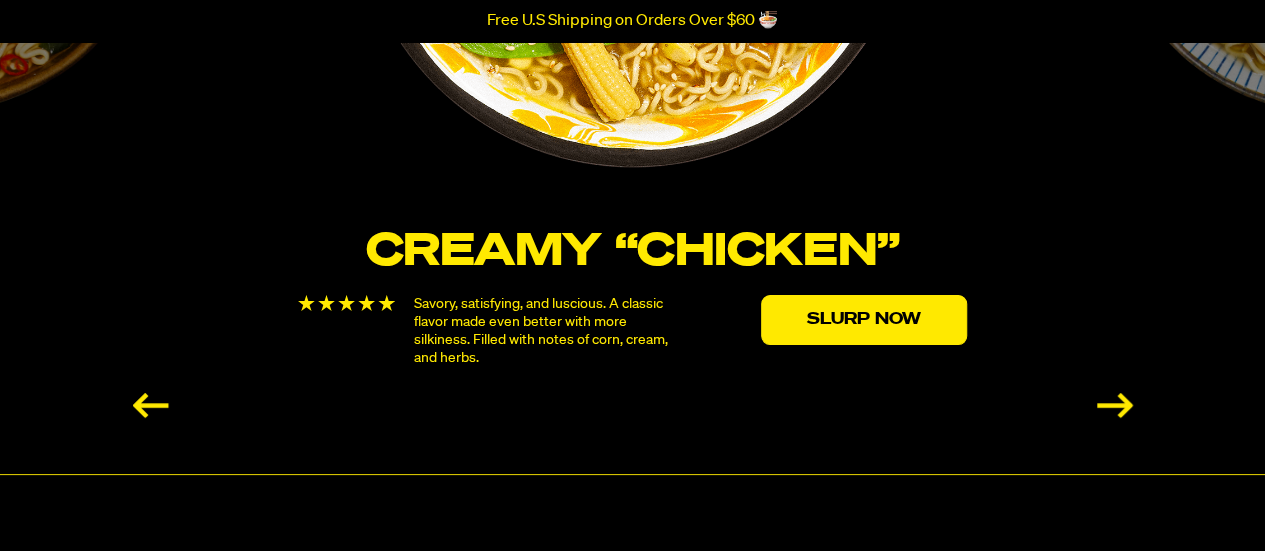 click at bounding box center [1115, 405] 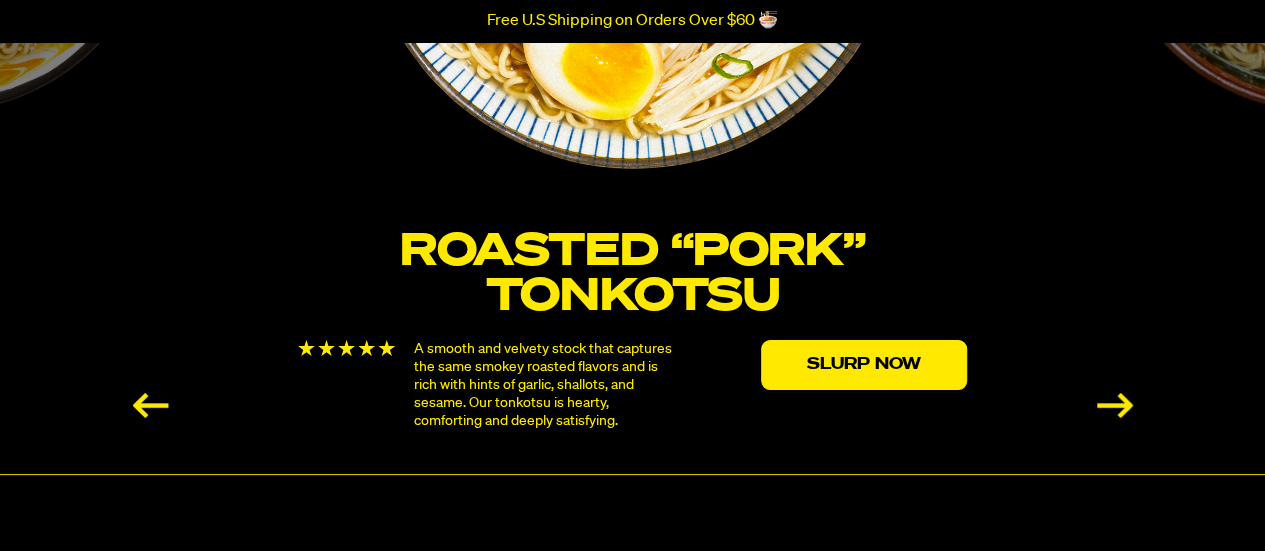 click at bounding box center (1115, 405) 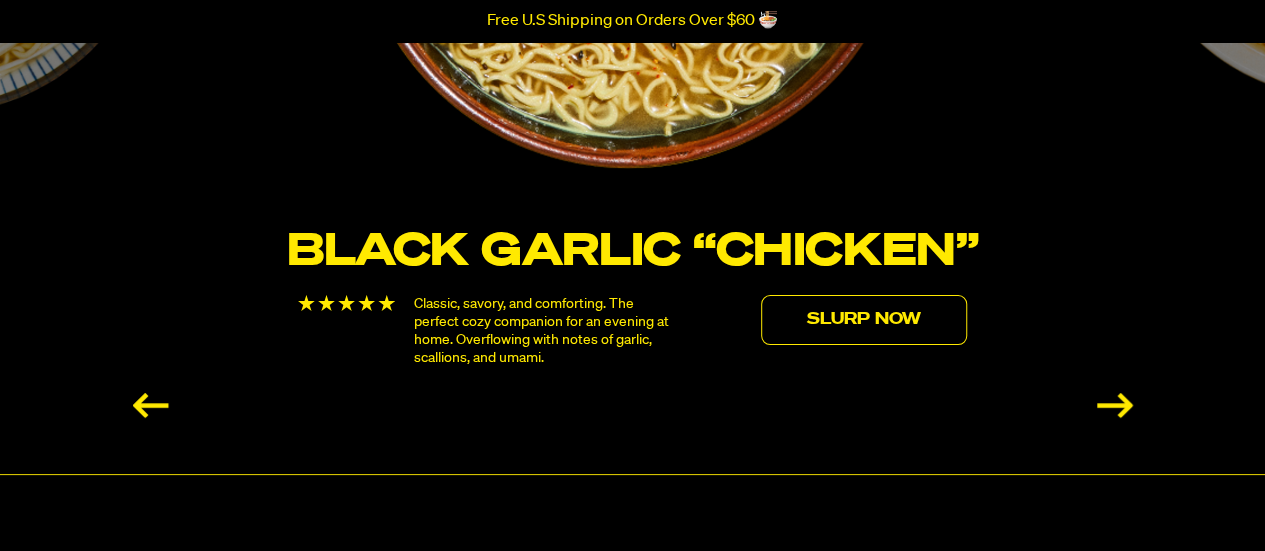 click on "Slurp Now" at bounding box center (864, 320) 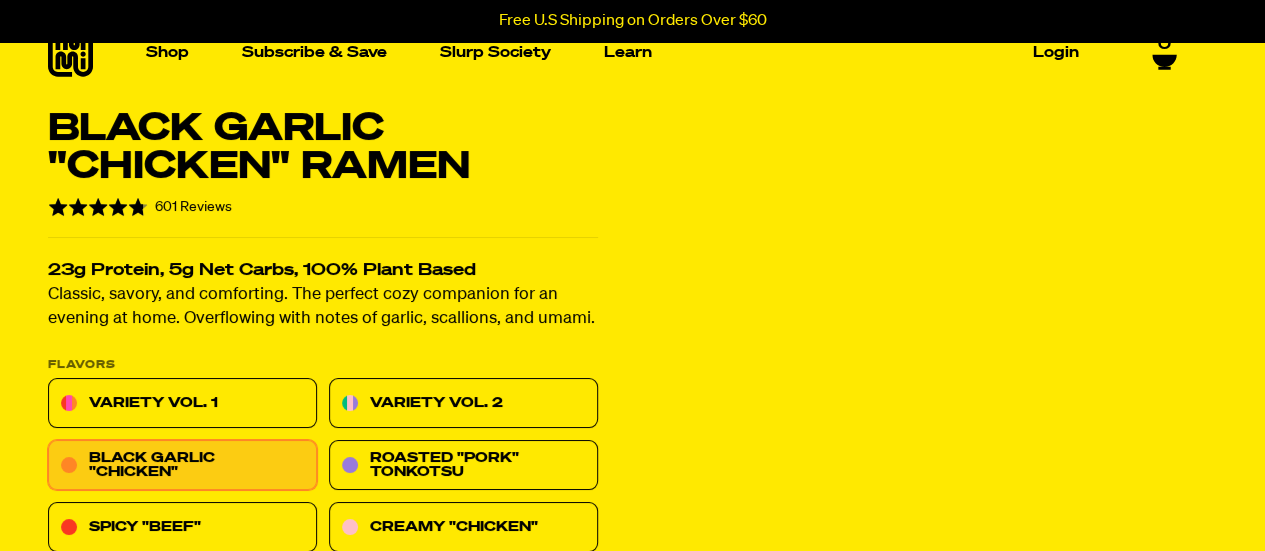 scroll, scrollTop: 122, scrollLeft: 0, axis: vertical 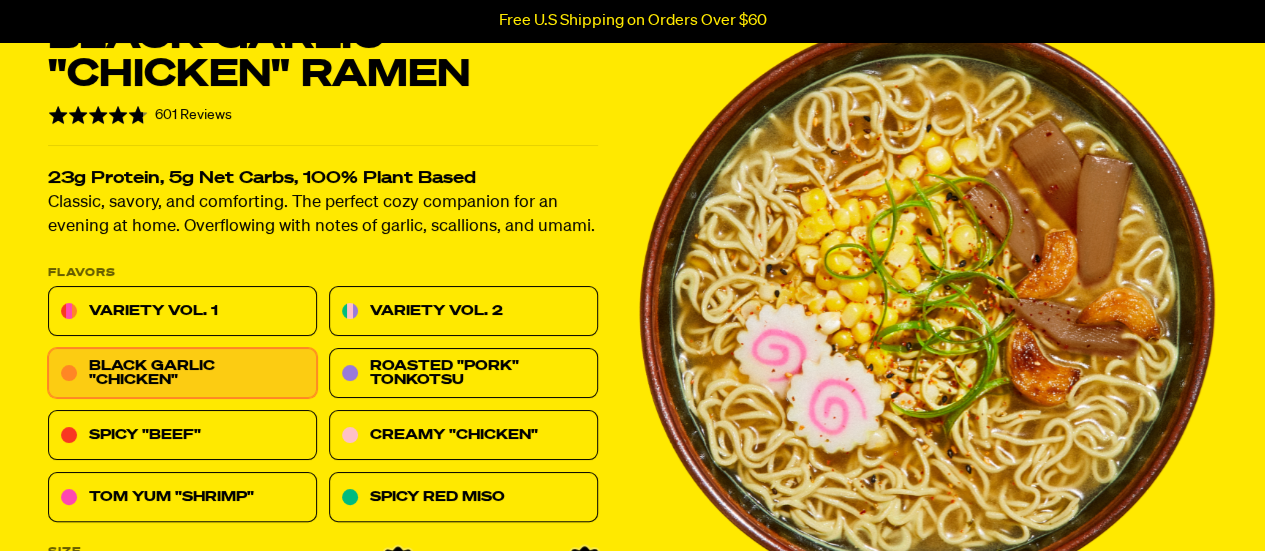 drag, startPoint x: 1278, startPoint y: 31, endPoint x: 1274, endPoint y: 47, distance: 16.492422 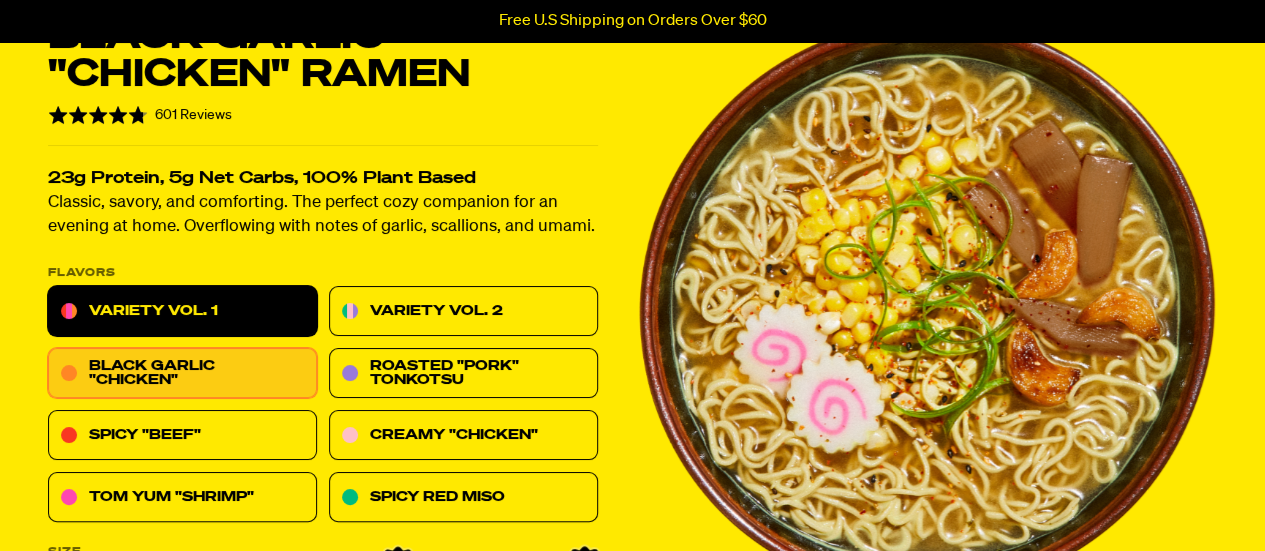 click on "Variety Vol. 1" at bounding box center [182, 312] 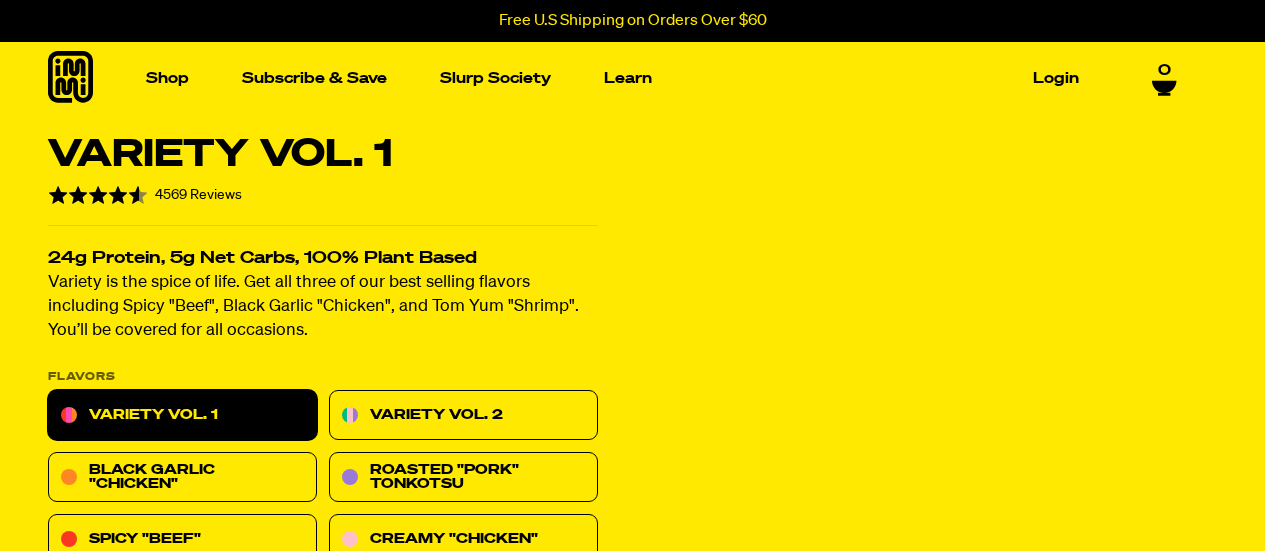 scroll, scrollTop: 0, scrollLeft: 0, axis: both 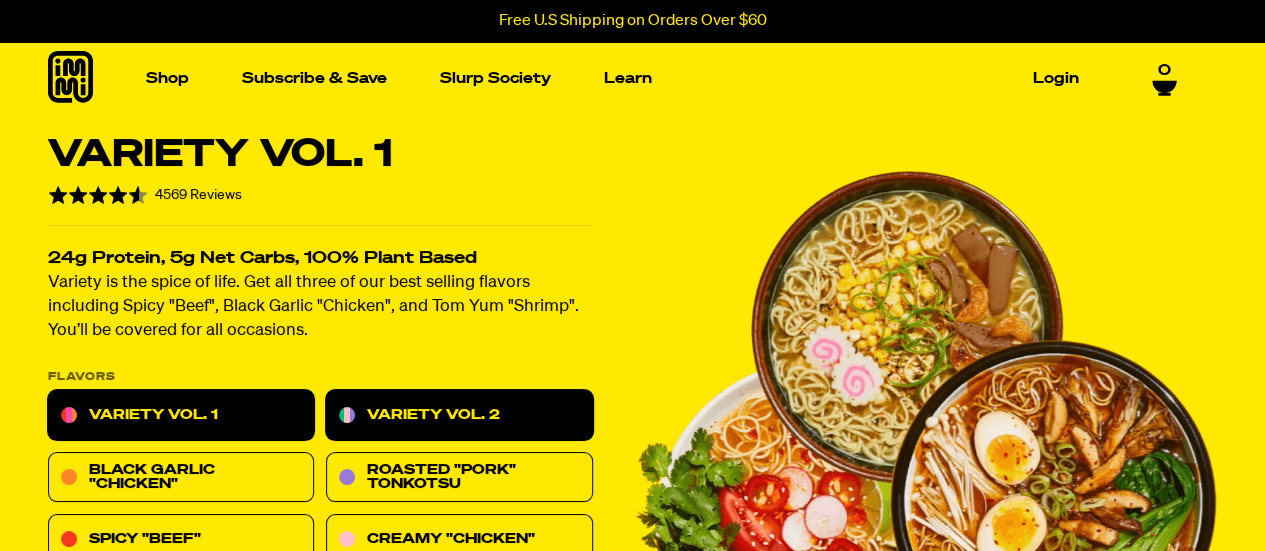 click on "Variety Vol. 2" at bounding box center [459, 416] 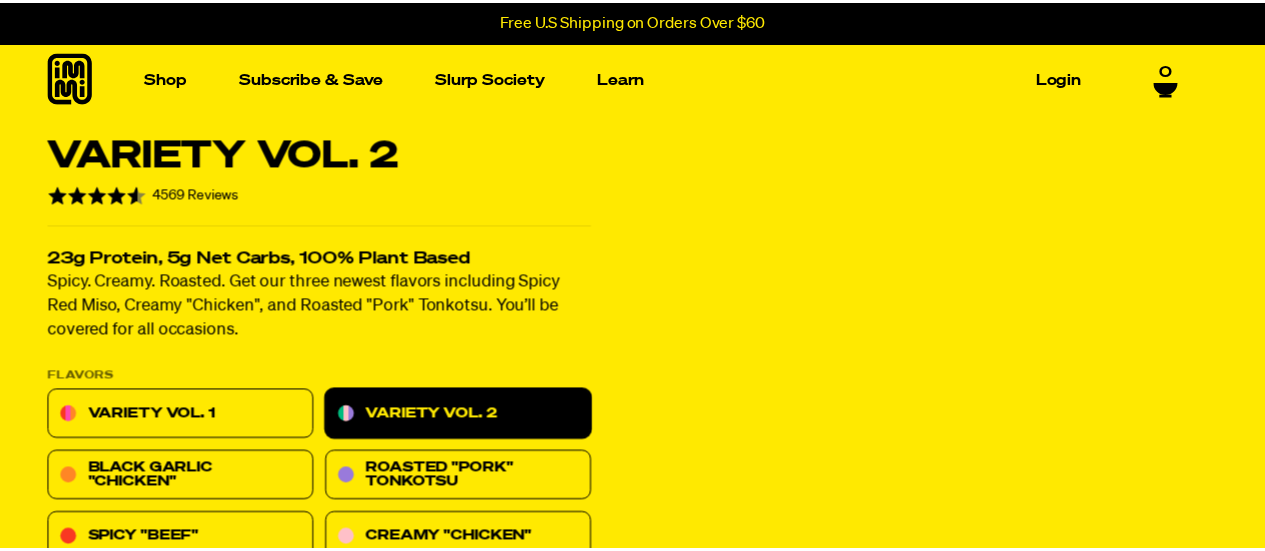 scroll, scrollTop: 0, scrollLeft: 0, axis: both 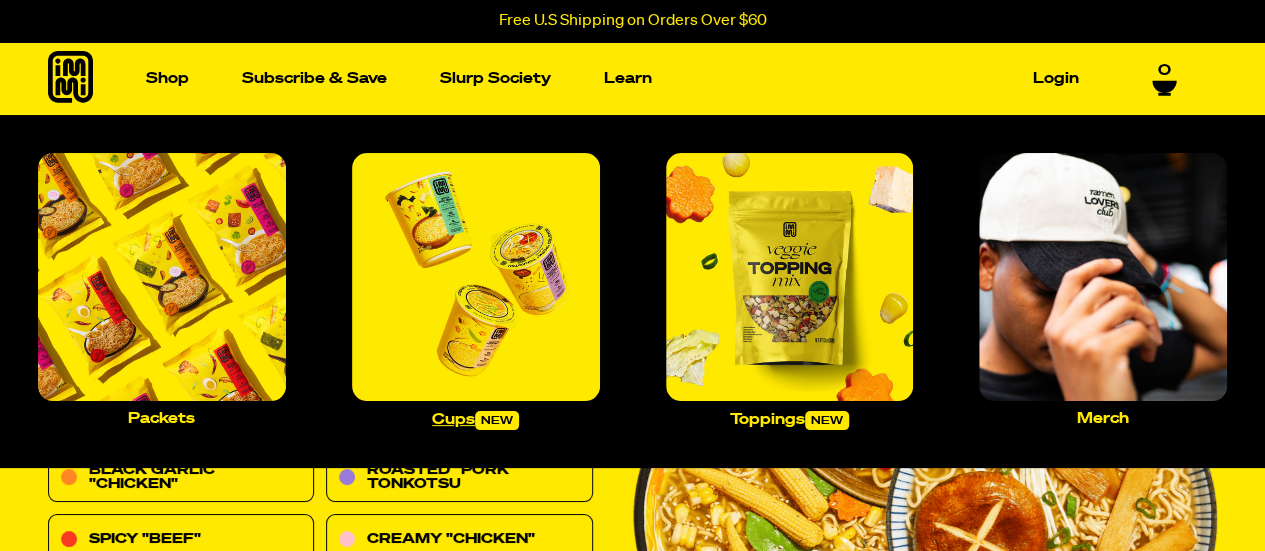 click at bounding box center [476, 277] 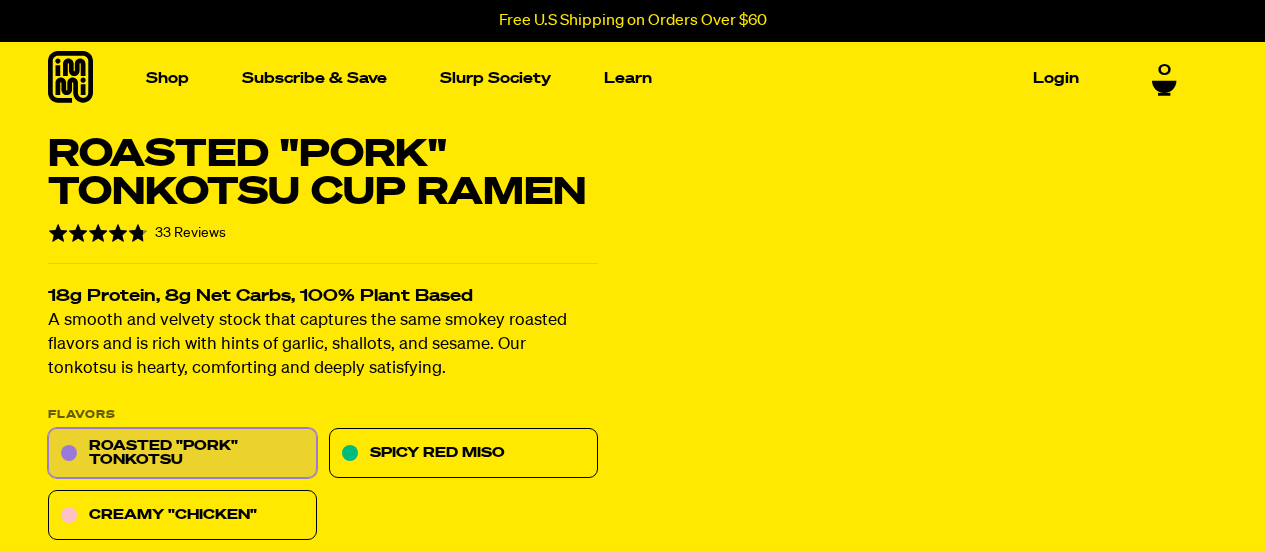 scroll, scrollTop: 0, scrollLeft: 0, axis: both 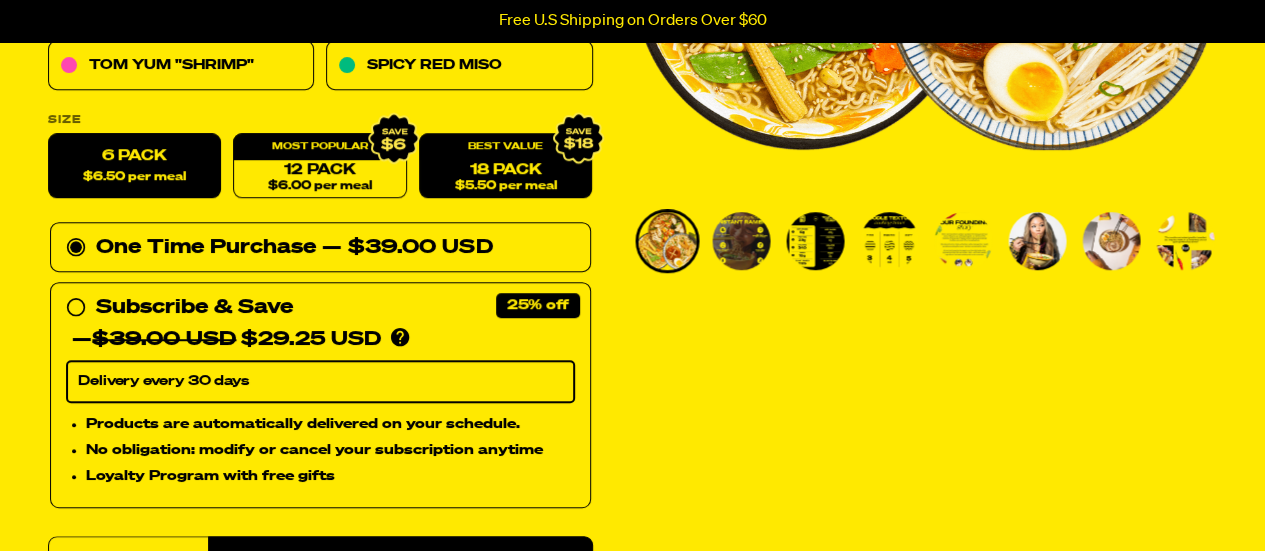 click on "18 Pack
$5.50 per meal" at bounding box center (505, 166) 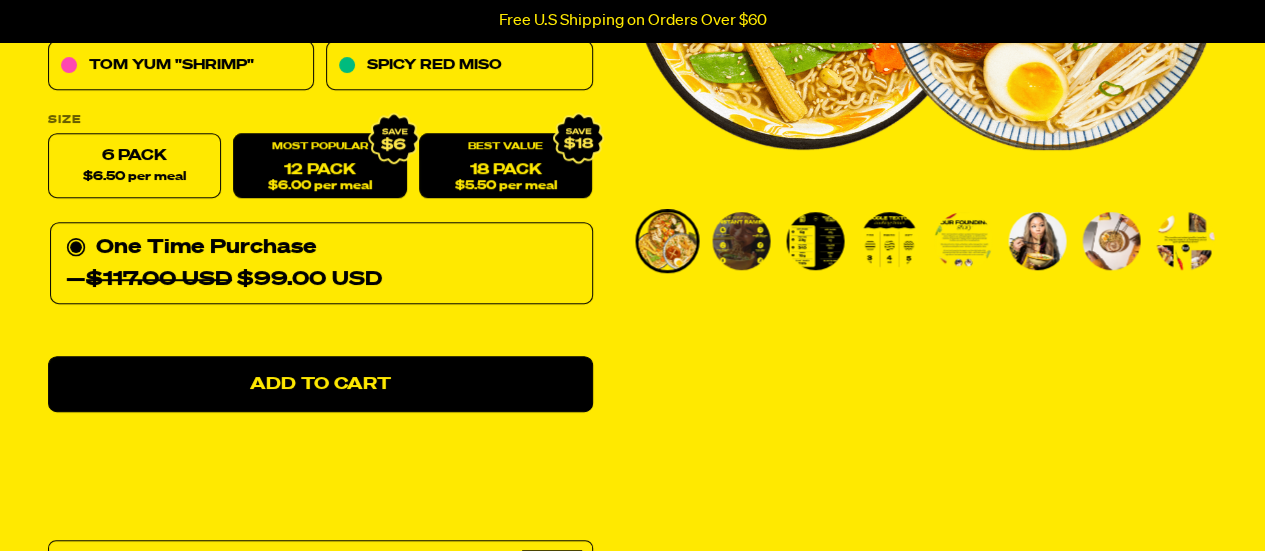 click on "12 Pack
$6.00 per meal" at bounding box center (319, 166) 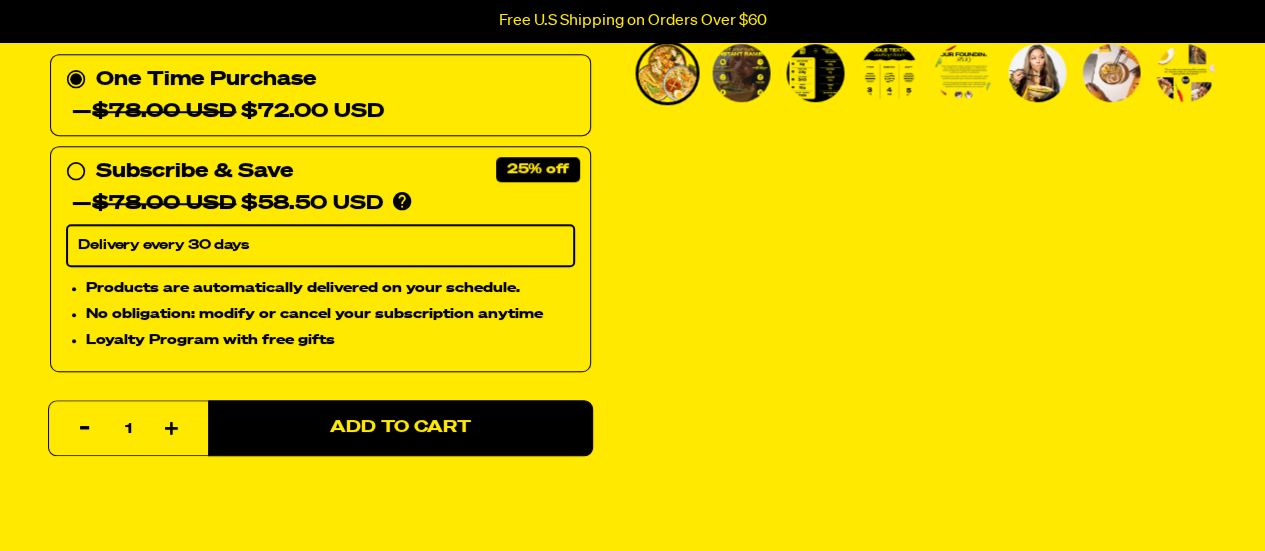 scroll, scrollTop: 731, scrollLeft: 0, axis: vertical 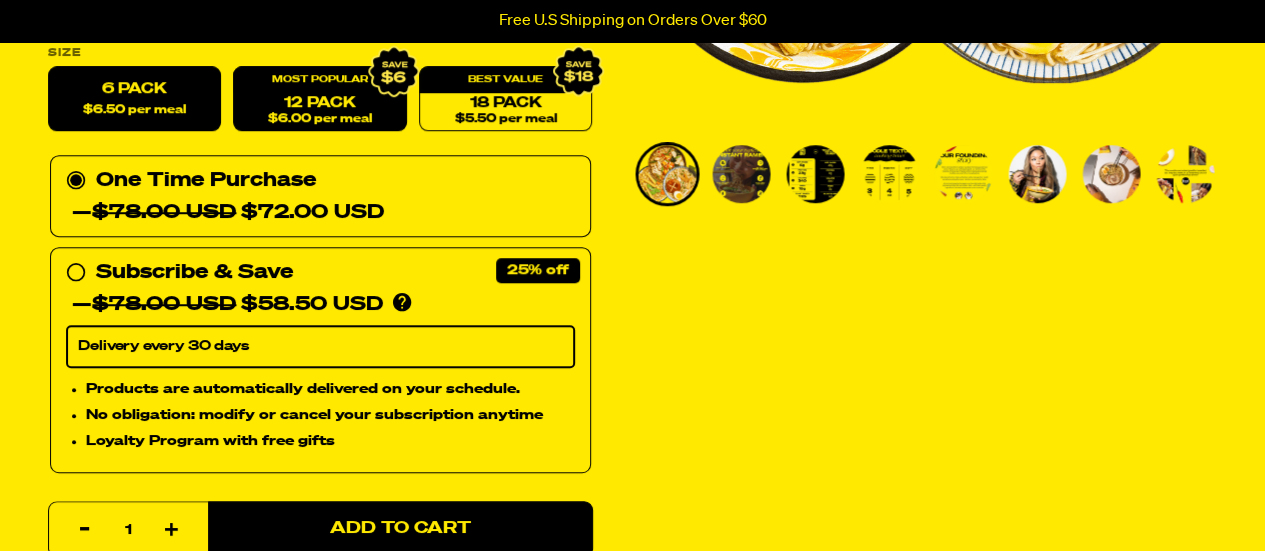 click on "6 Pack $6.50 per meal" at bounding box center (134, 99) 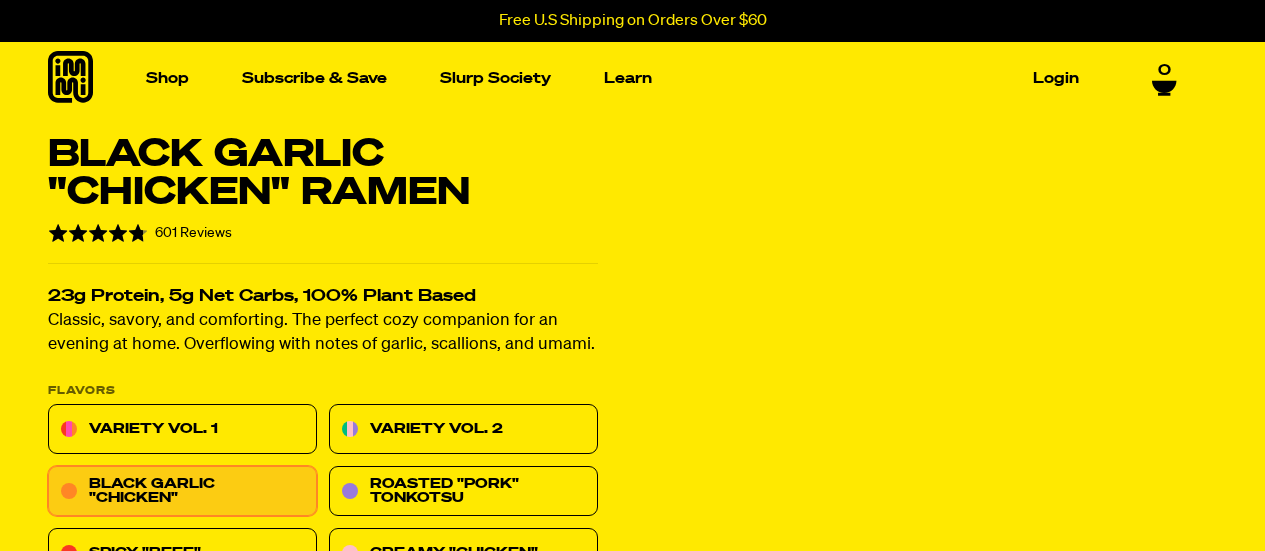 select 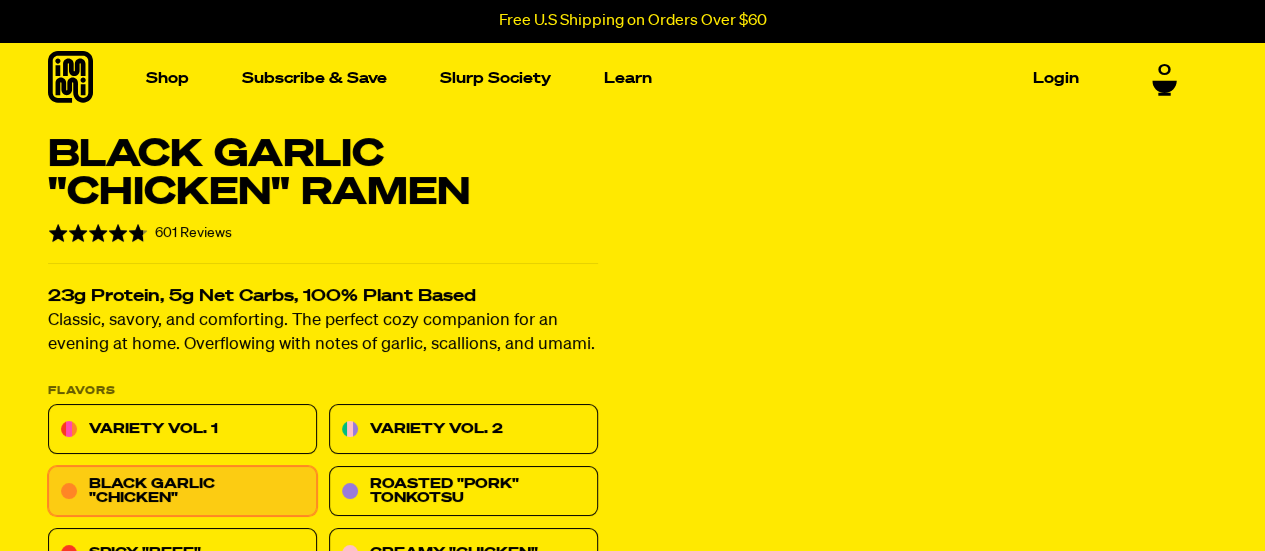 scroll, scrollTop: 0, scrollLeft: 0, axis: both 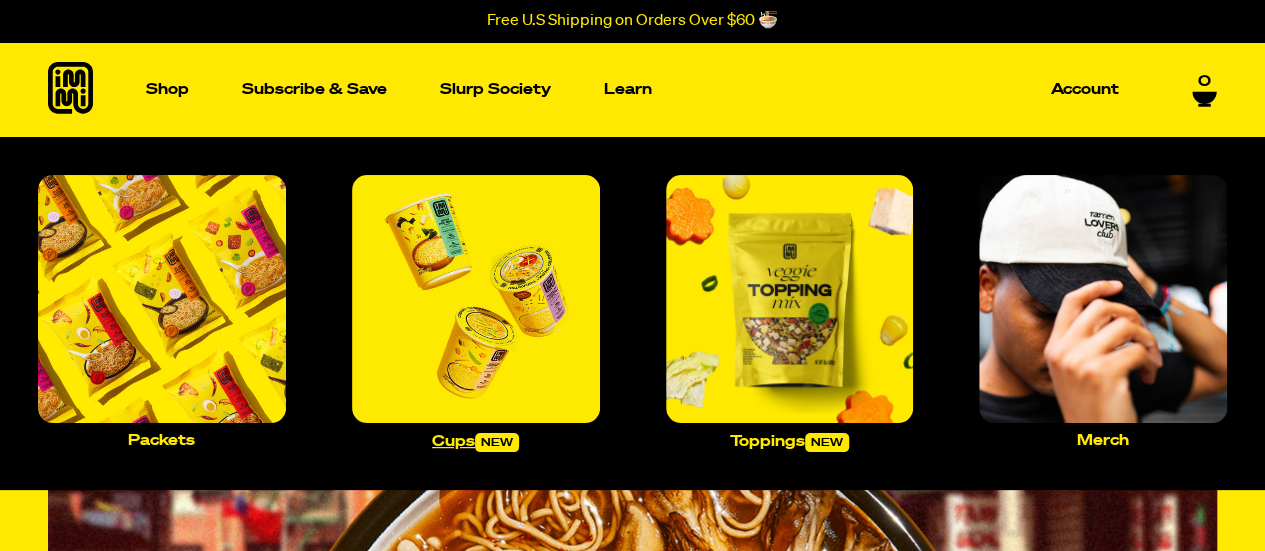 click on "Cups  new" at bounding box center (475, 442) 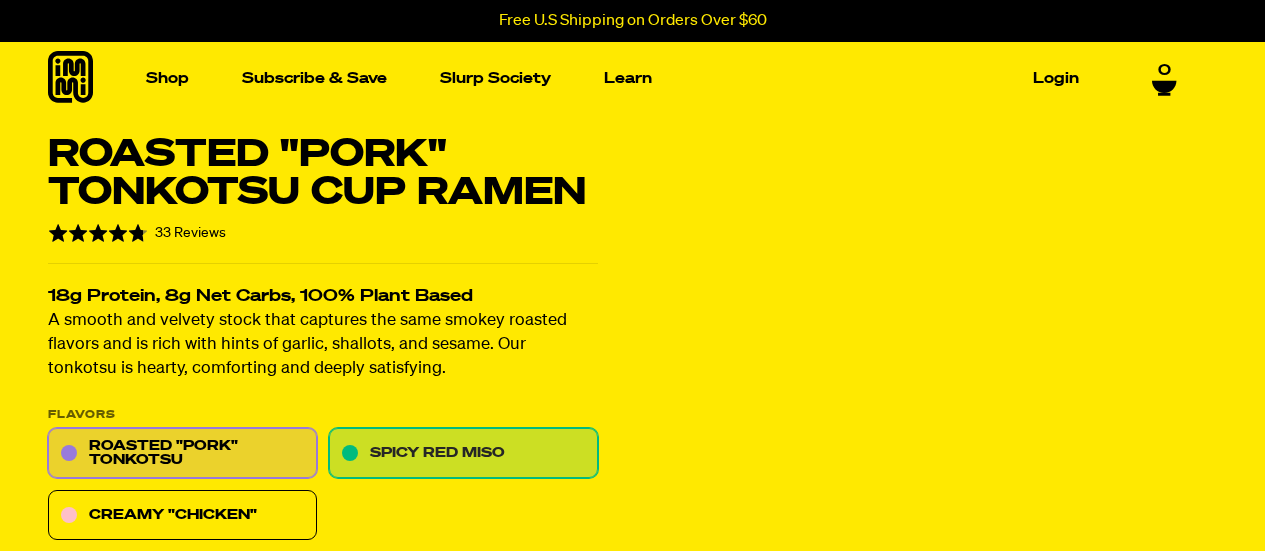 scroll, scrollTop: 0, scrollLeft: 0, axis: both 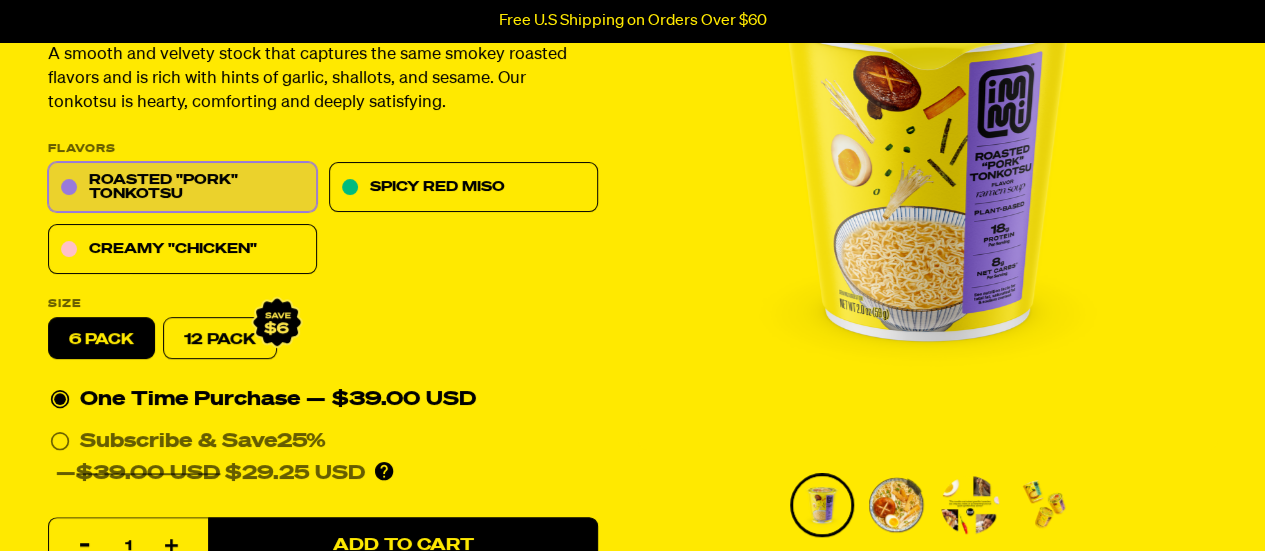 drag, startPoint x: 1273, startPoint y: 37, endPoint x: 1279, endPoint y: 53, distance: 17.088007 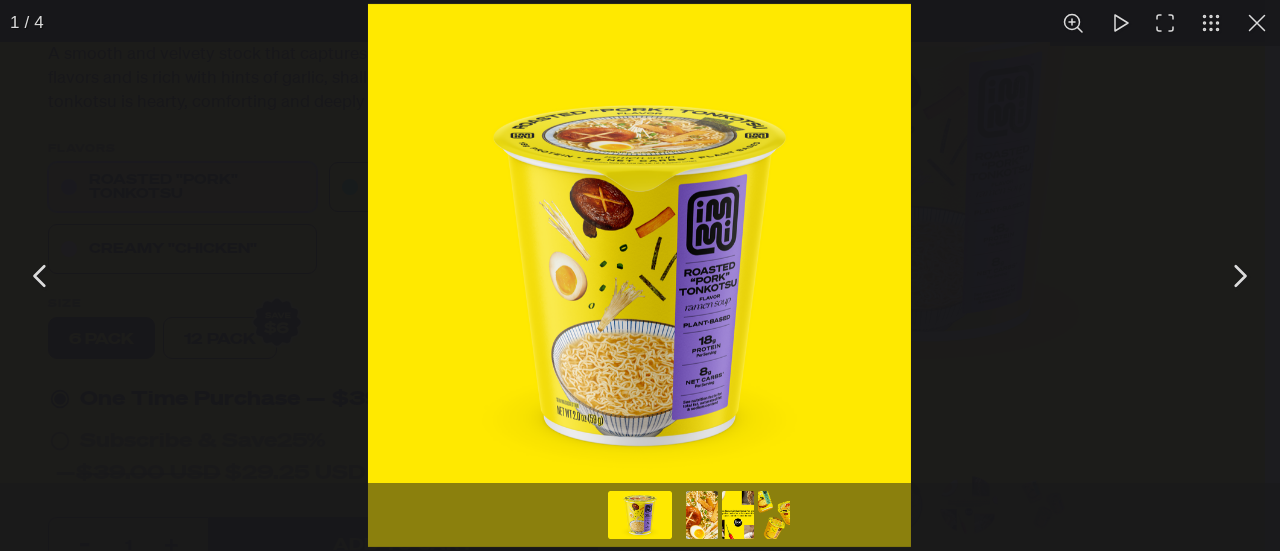 click at bounding box center (1239, 276) 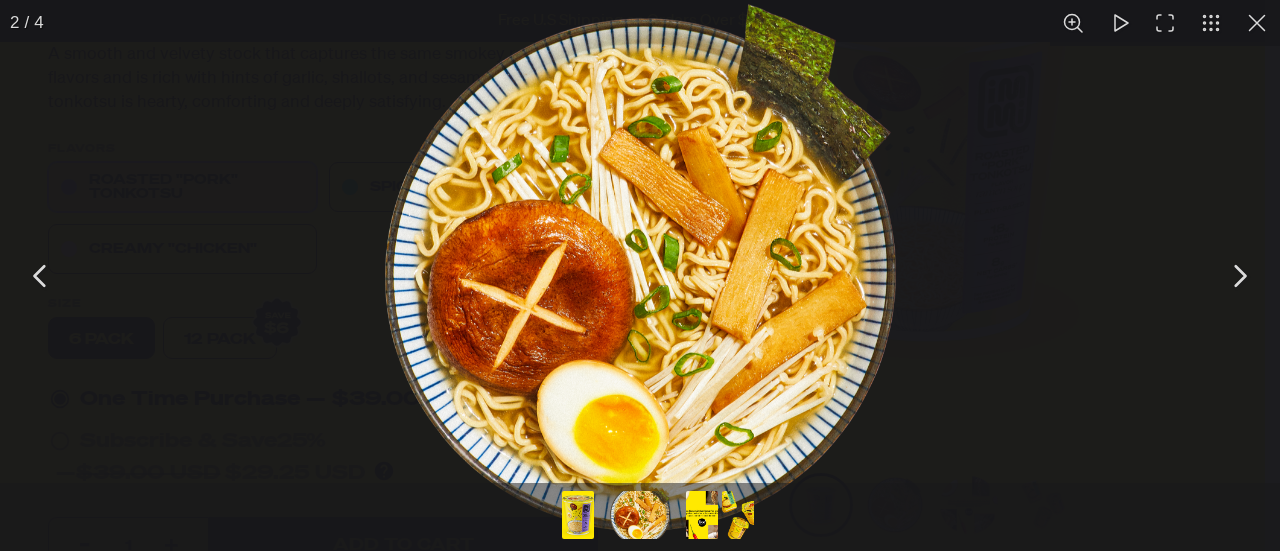 click at bounding box center (1257, 23) 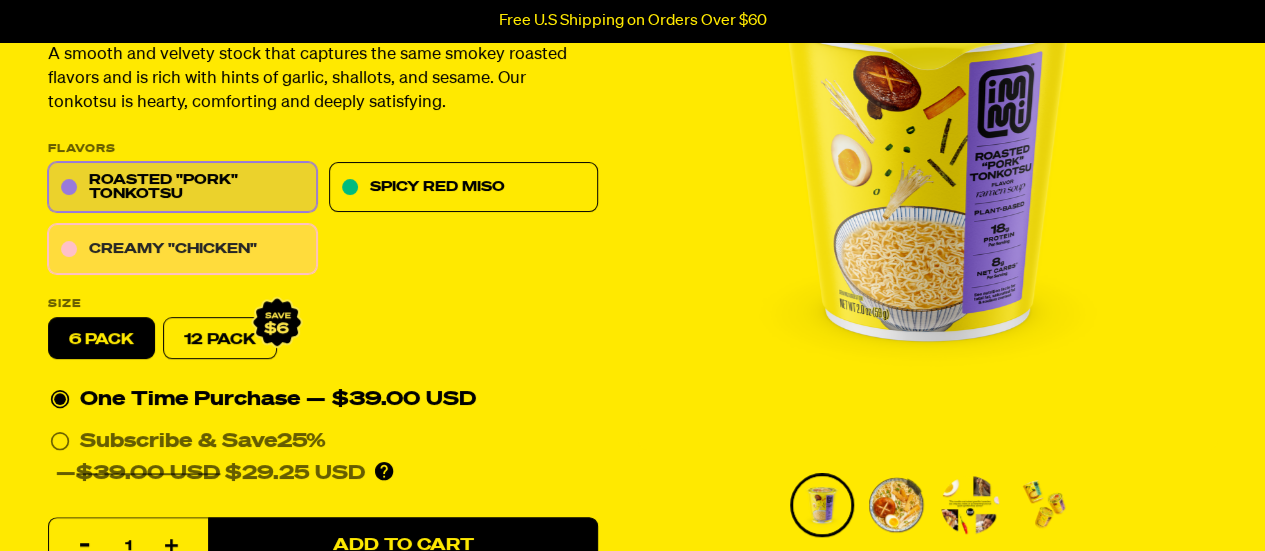 click on "Creamy "Chicken"" at bounding box center [182, 250] 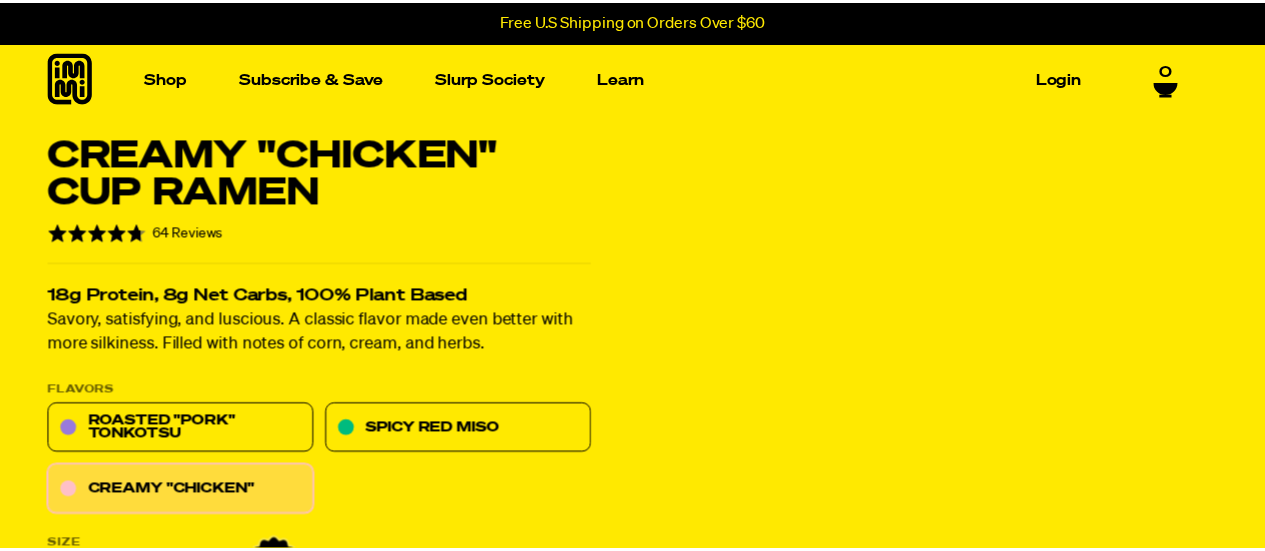 scroll, scrollTop: 0, scrollLeft: 0, axis: both 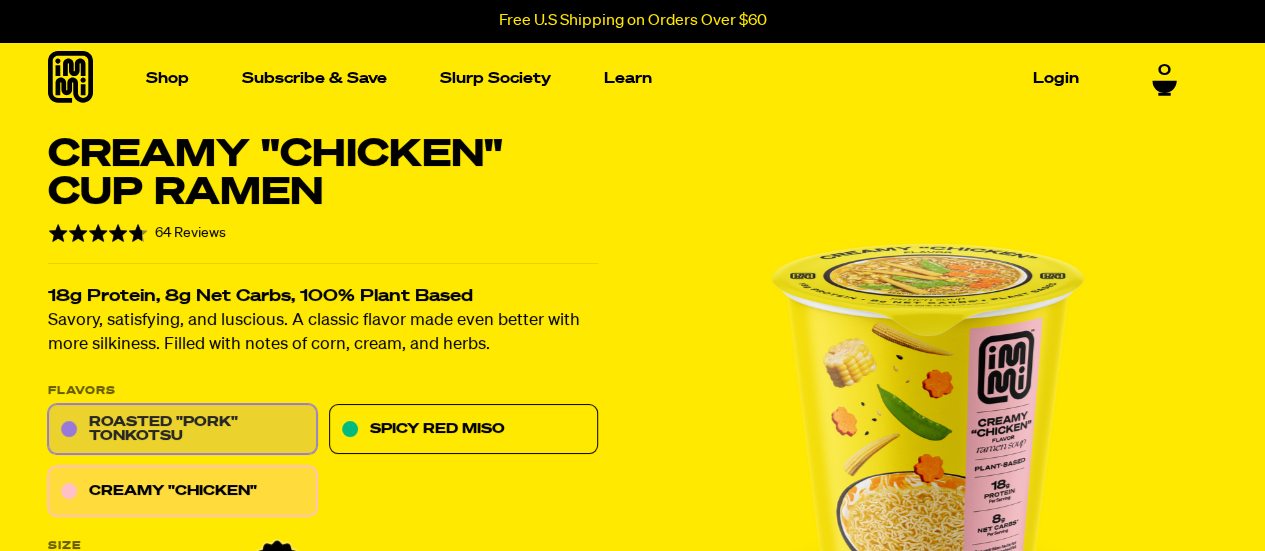 click on "Roasted "Pork" Tonkotsu" at bounding box center (182, 430) 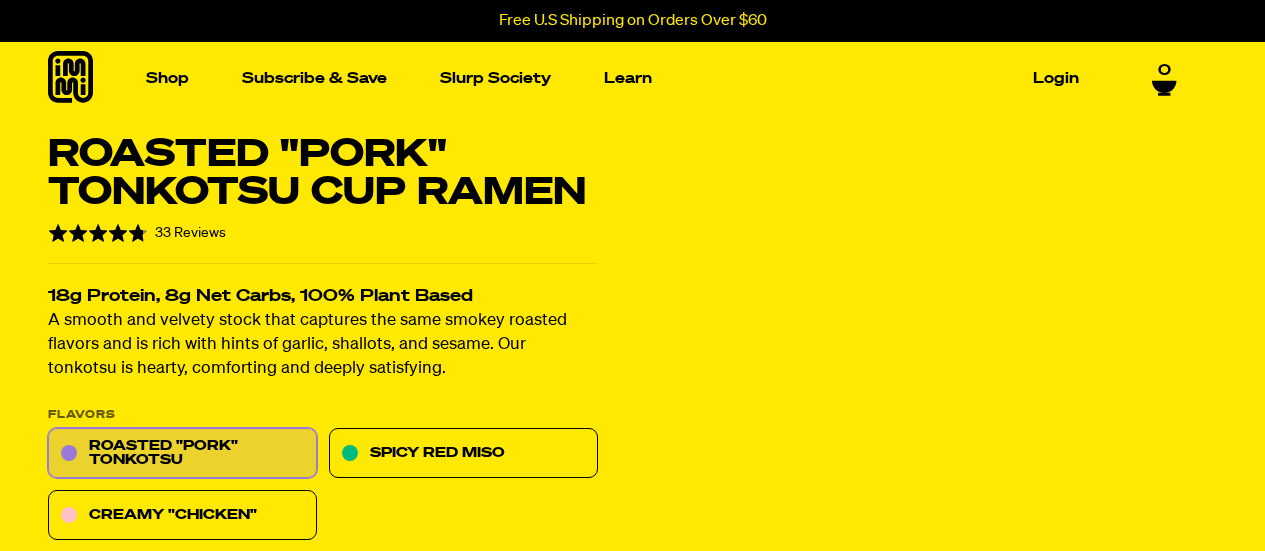 scroll, scrollTop: 0, scrollLeft: 0, axis: both 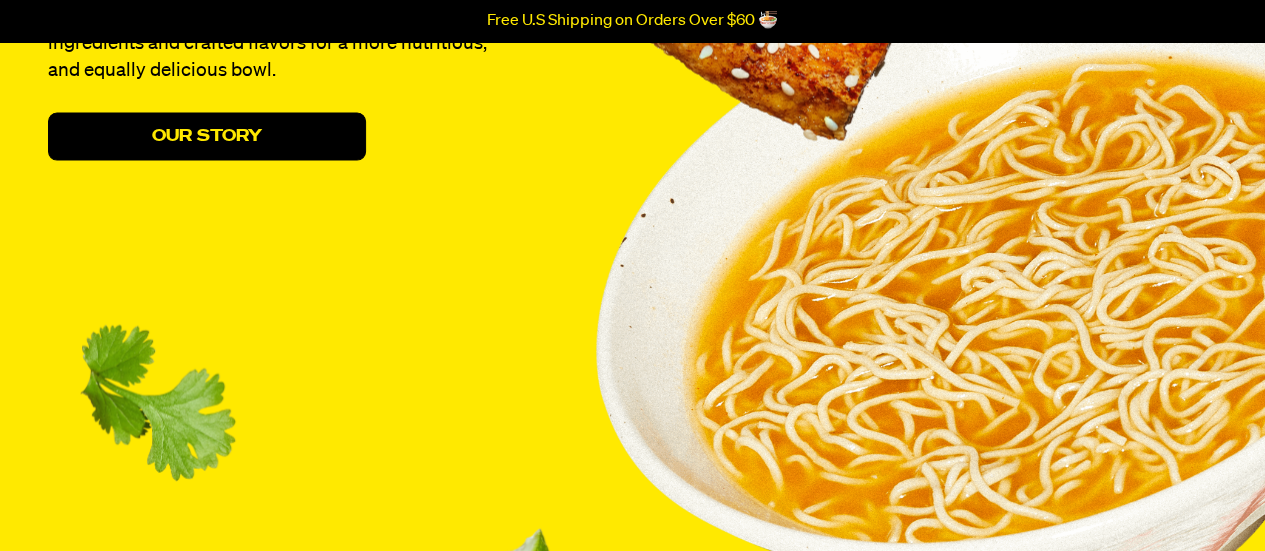 click on "Our Story" at bounding box center (207, 137) 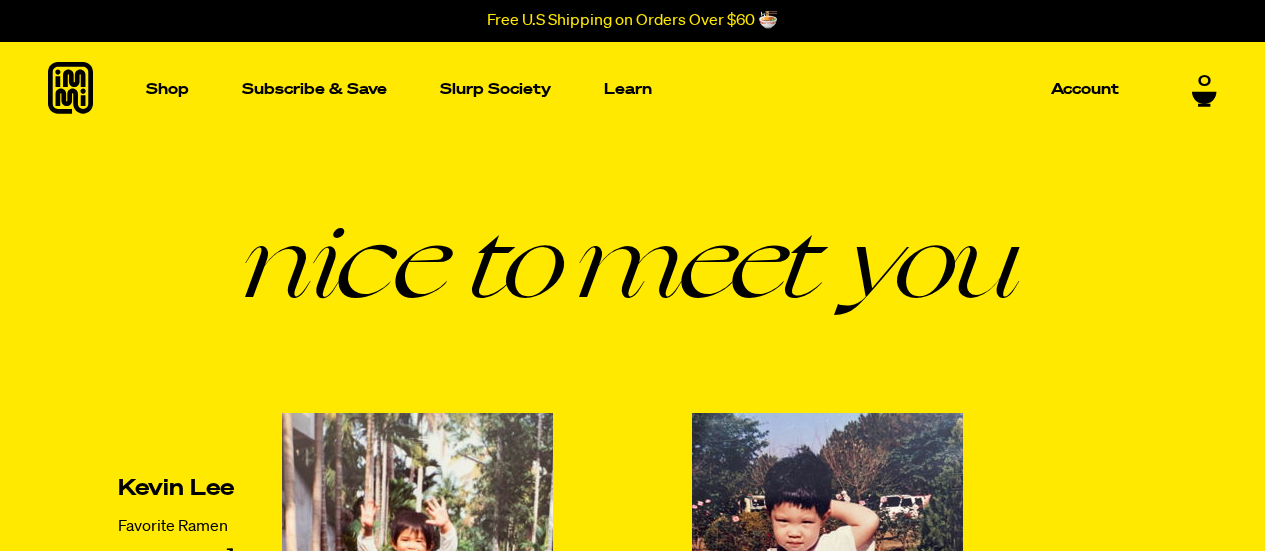 scroll, scrollTop: 0, scrollLeft: 0, axis: both 